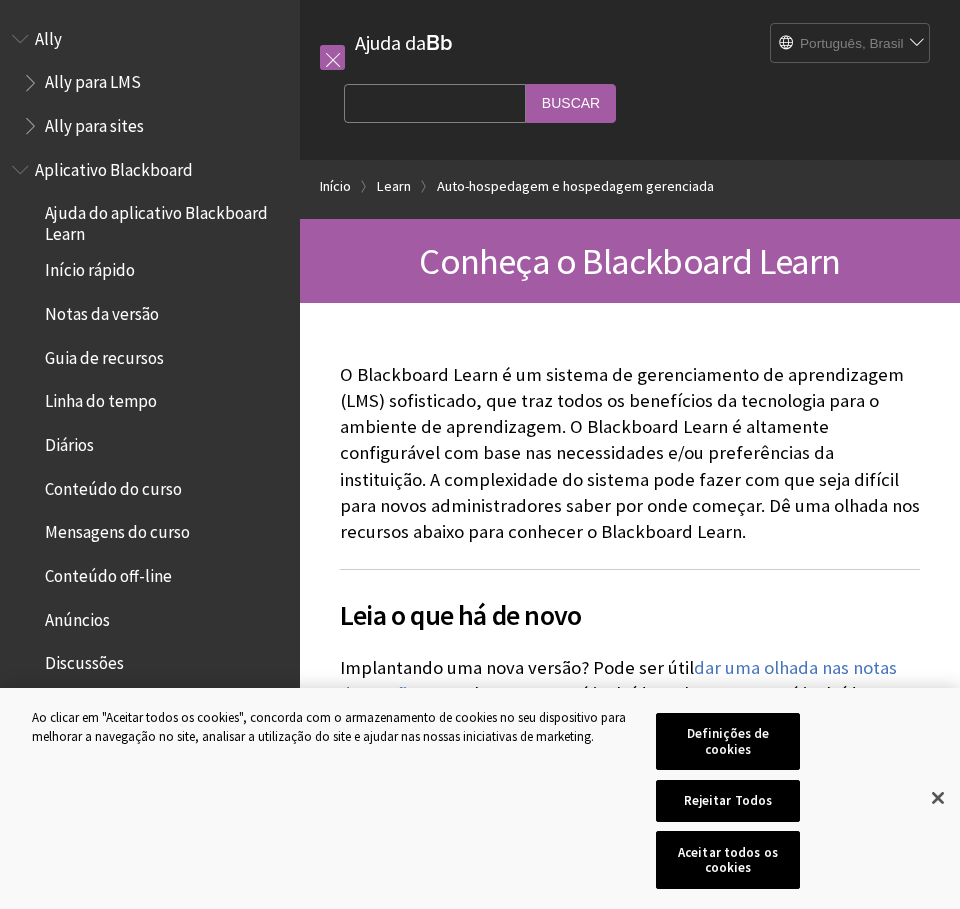 scroll, scrollTop: 0, scrollLeft: 0, axis: both 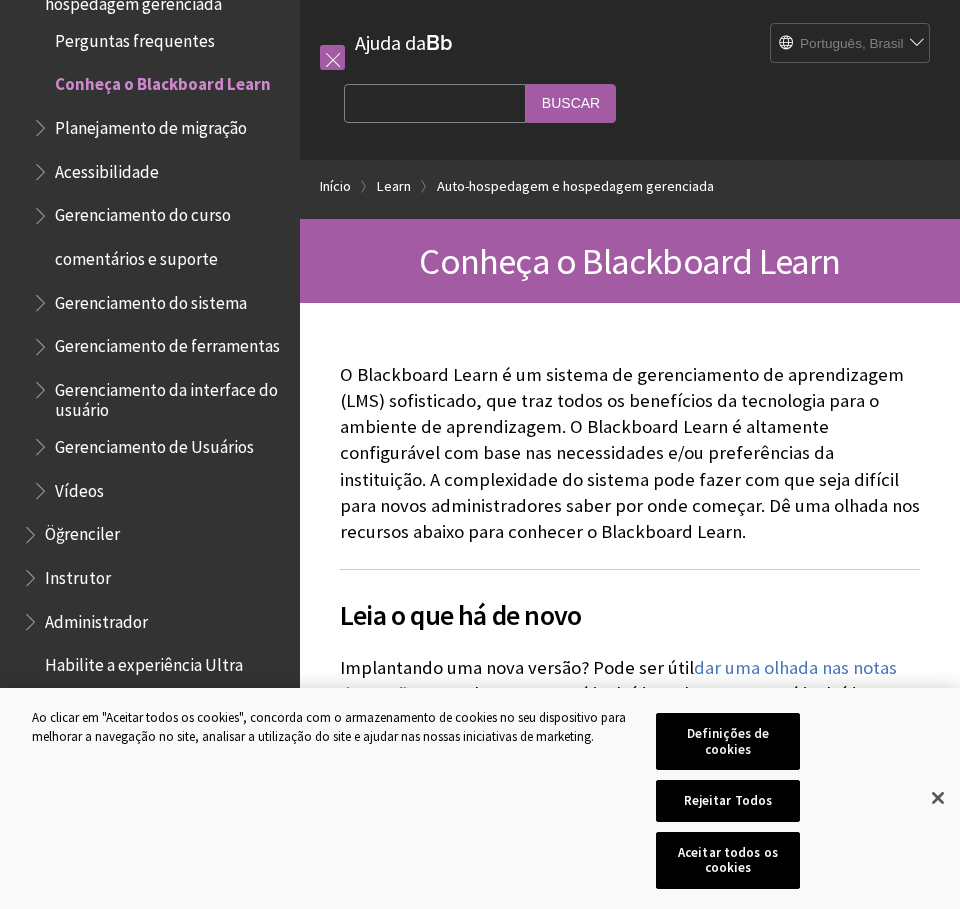 click on "English عربية Català Cymraeg Deutsch Español Suomi Français עברית Italiano 日本語 한국어 Nederlands Norsk (Bokmål) Português, Brasil Русский Svenska Türkçe 简体中文 Français Canadien" at bounding box center [851, 44] 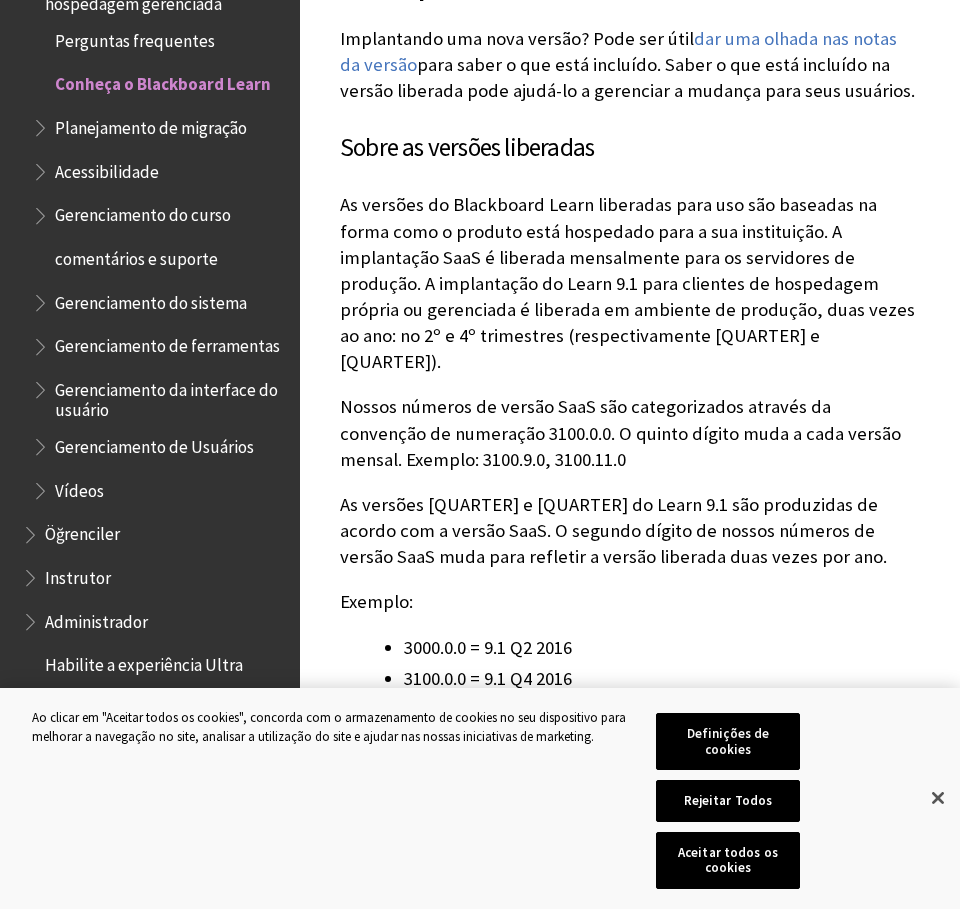 scroll, scrollTop: 637, scrollLeft: 0, axis: vertical 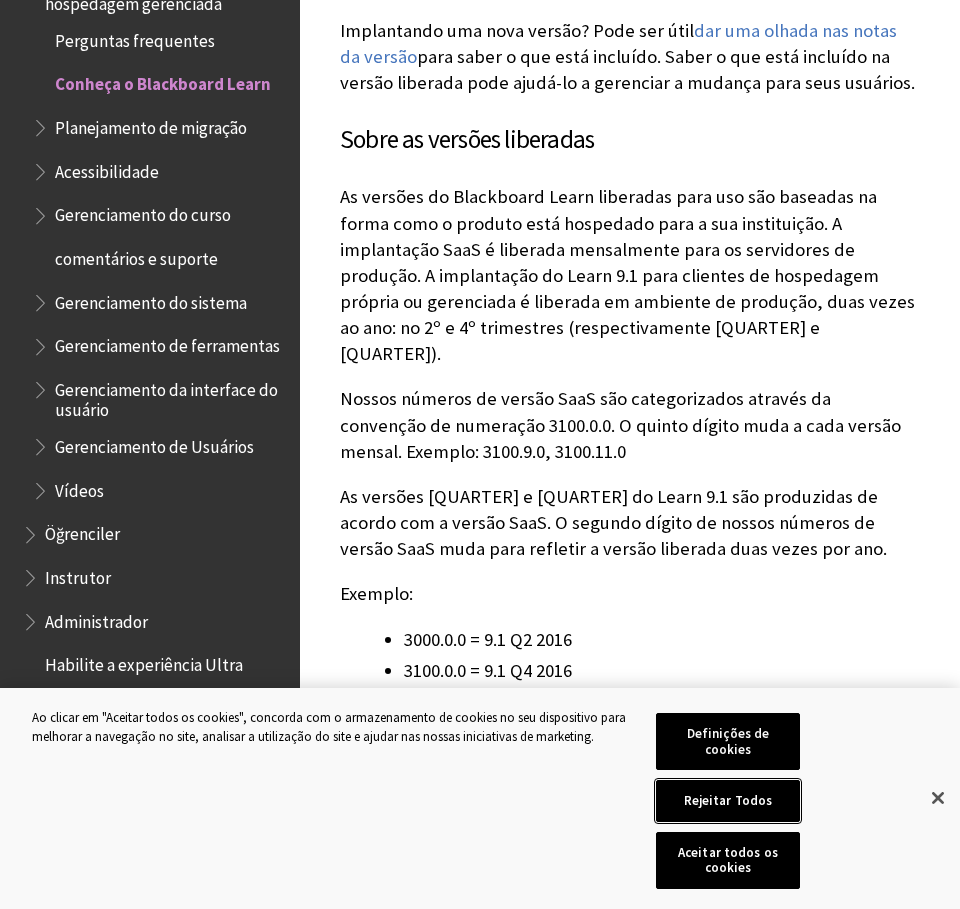 click on "Rejeitar Todos" at bounding box center (728, 801) 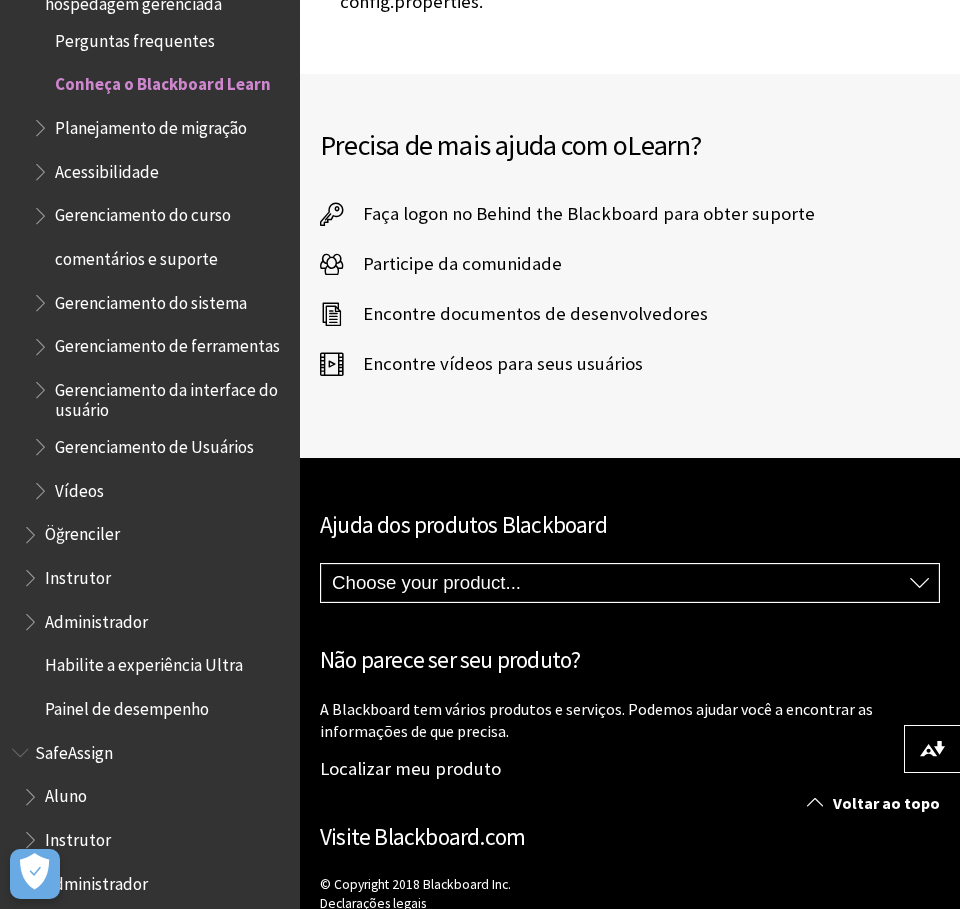 scroll, scrollTop: 3230, scrollLeft: 0, axis: vertical 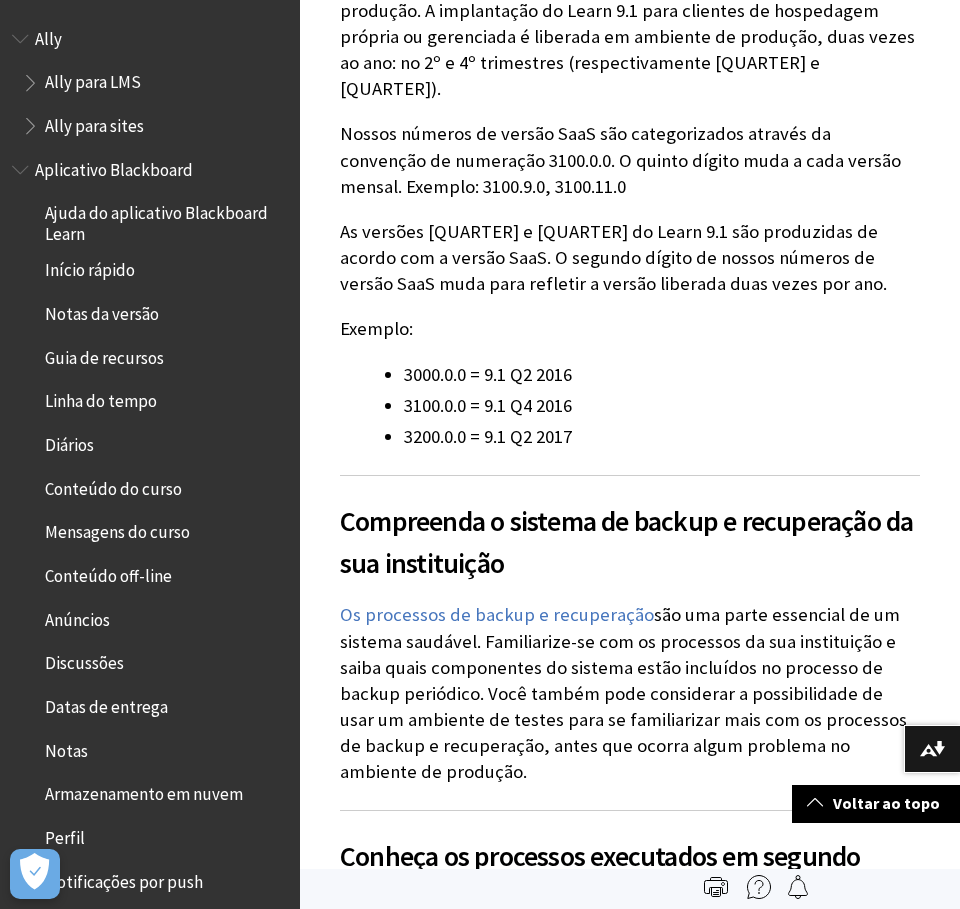 click at bounding box center (32, 78) 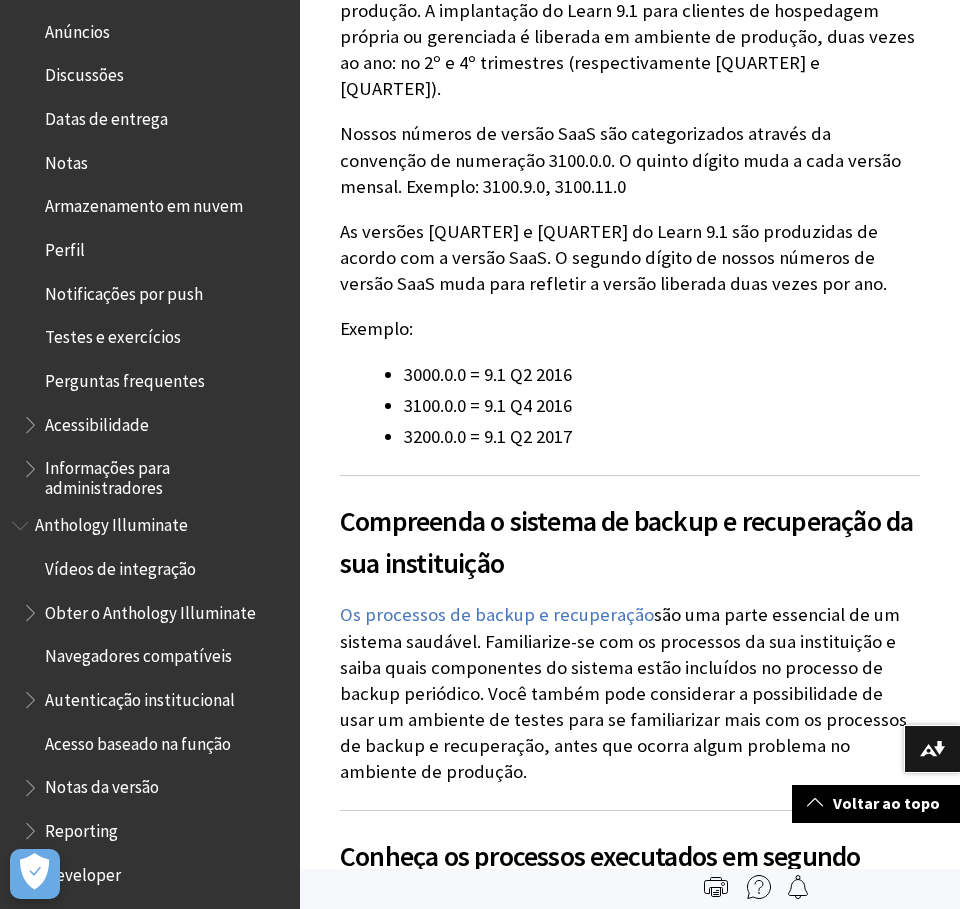 scroll, scrollTop: 715, scrollLeft: 0, axis: vertical 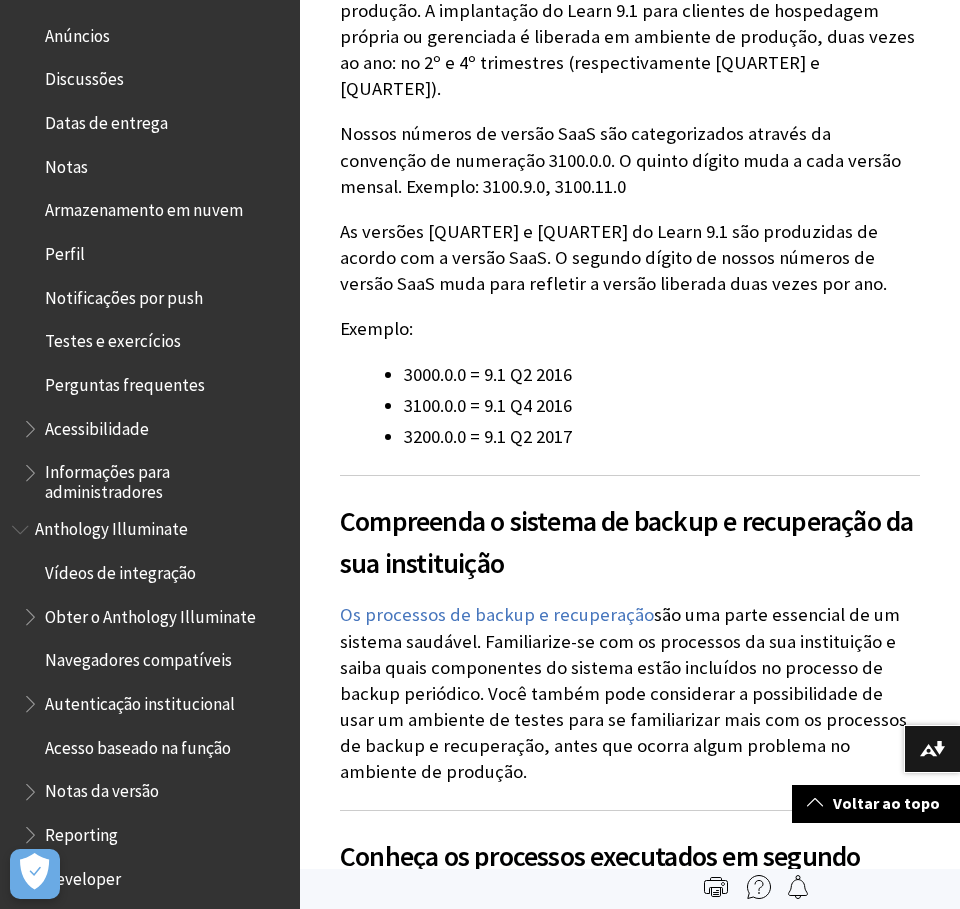 click on "Testes e exercícios" at bounding box center (113, 338) 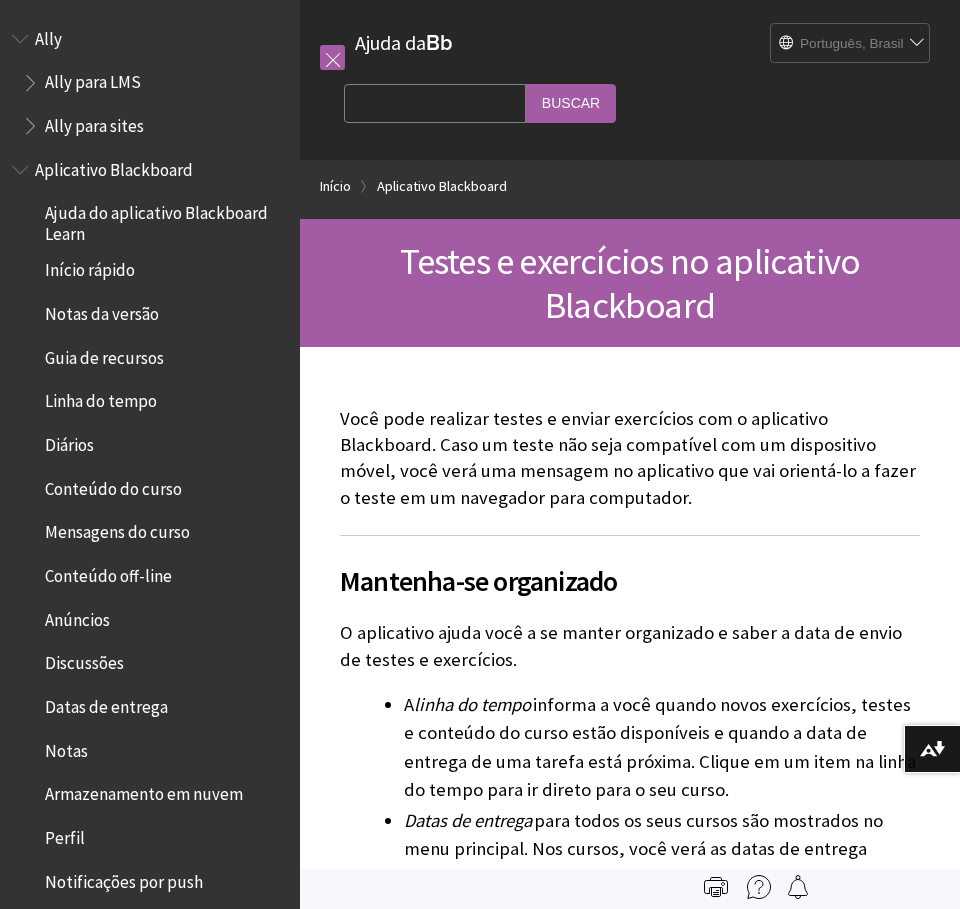scroll, scrollTop: 0, scrollLeft: 0, axis: both 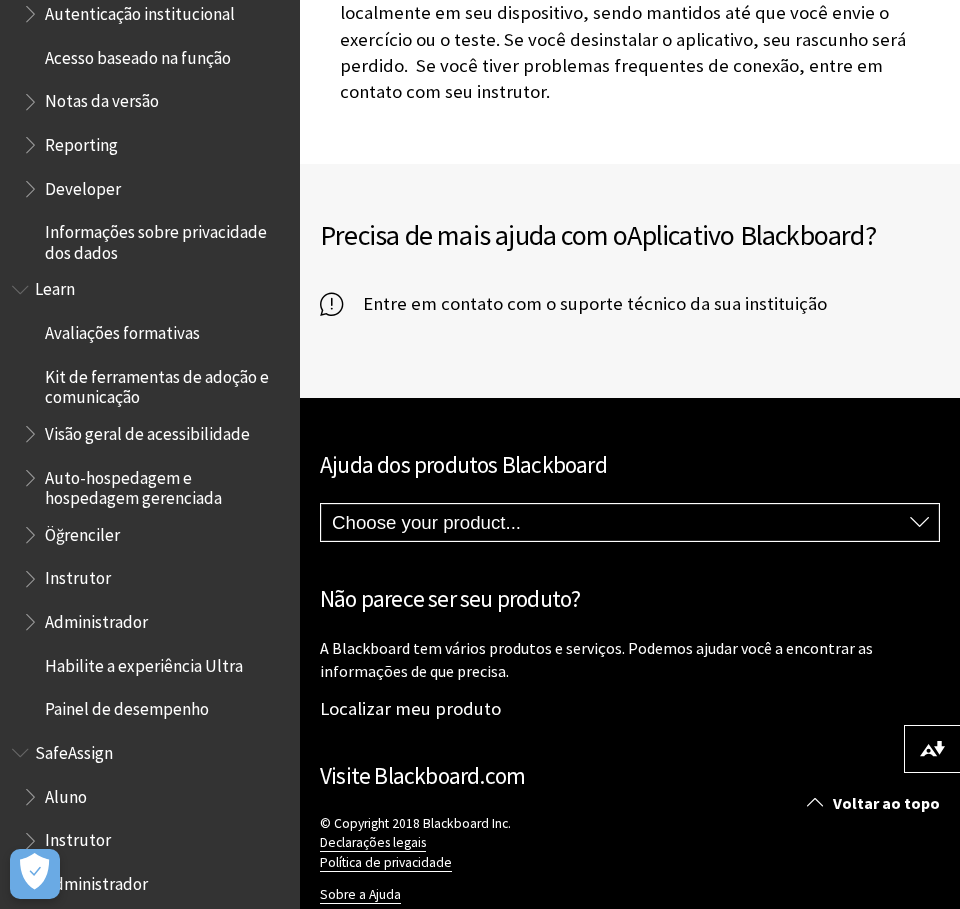 click on "Visite Blackboard.com" at bounding box center [422, 775] 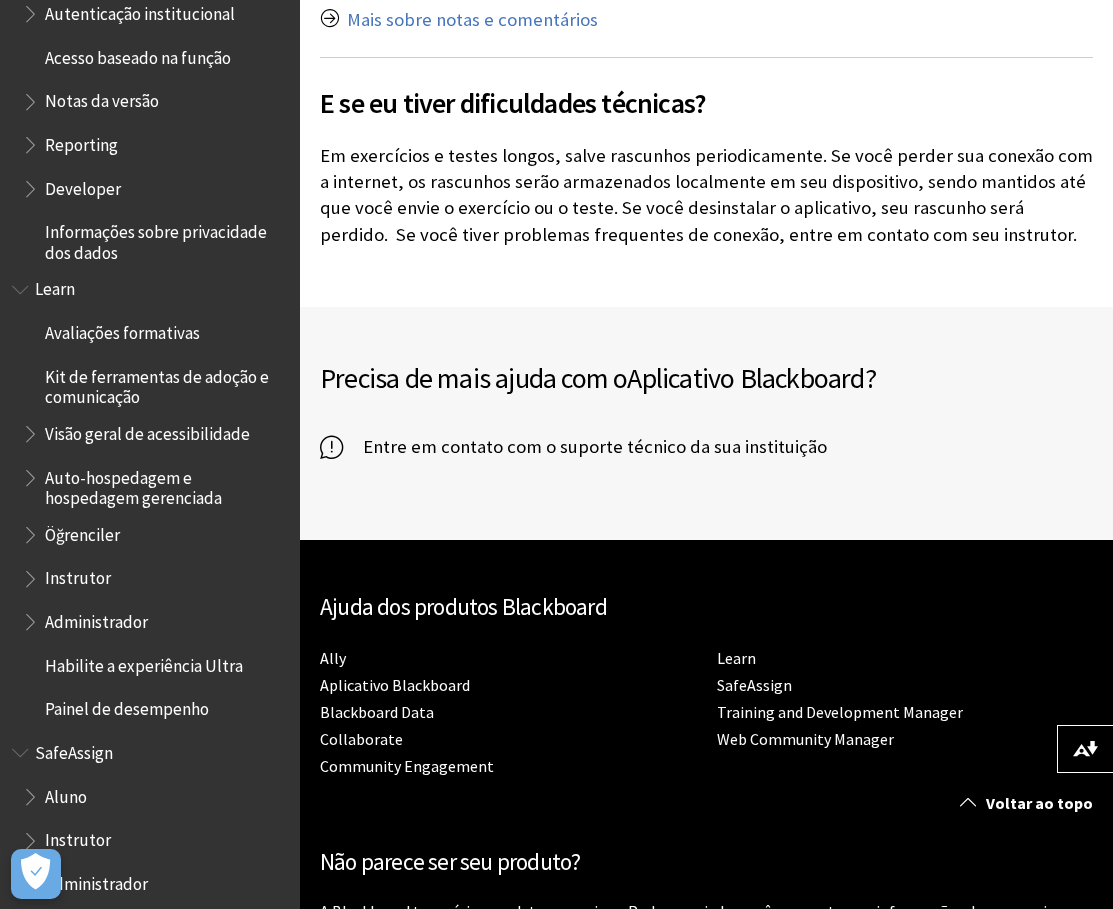 scroll, scrollTop: 5532, scrollLeft: 0, axis: vertical 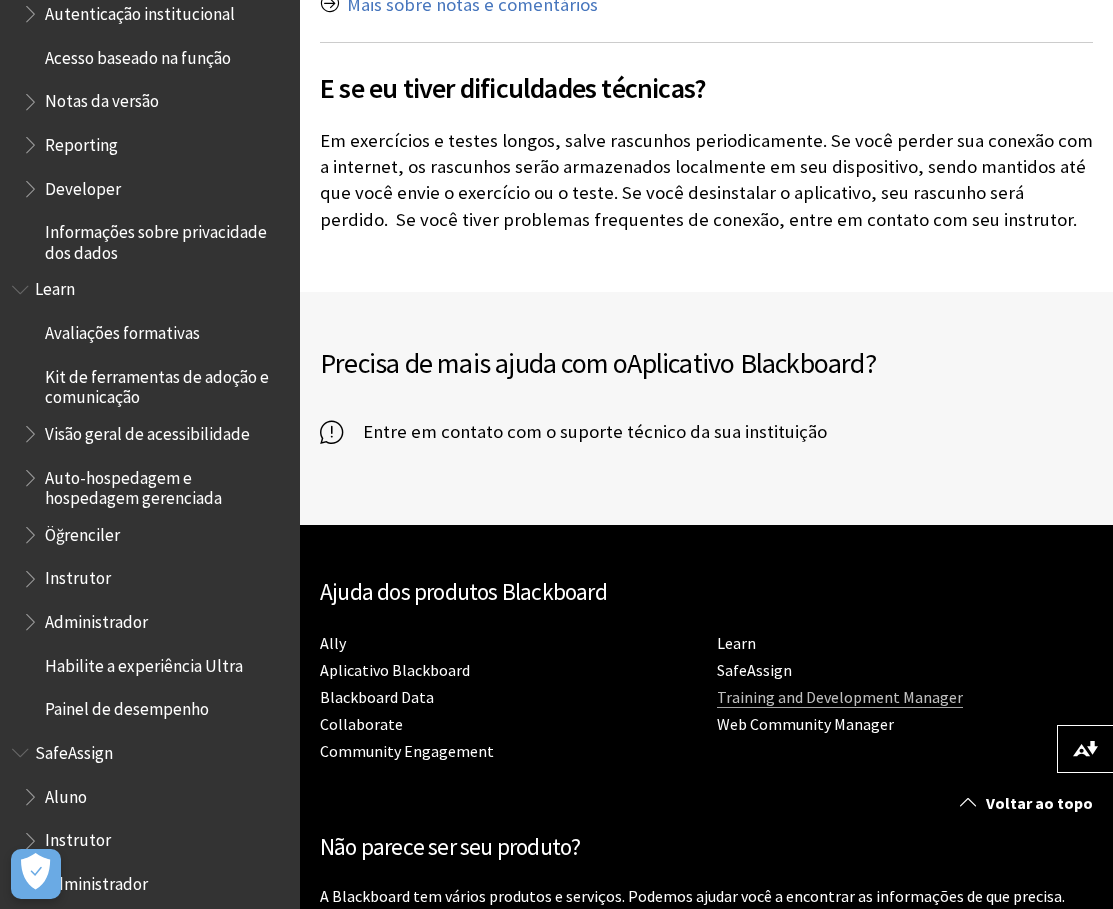 click on "Training and Development Manager" at bounding box center (840, 697) 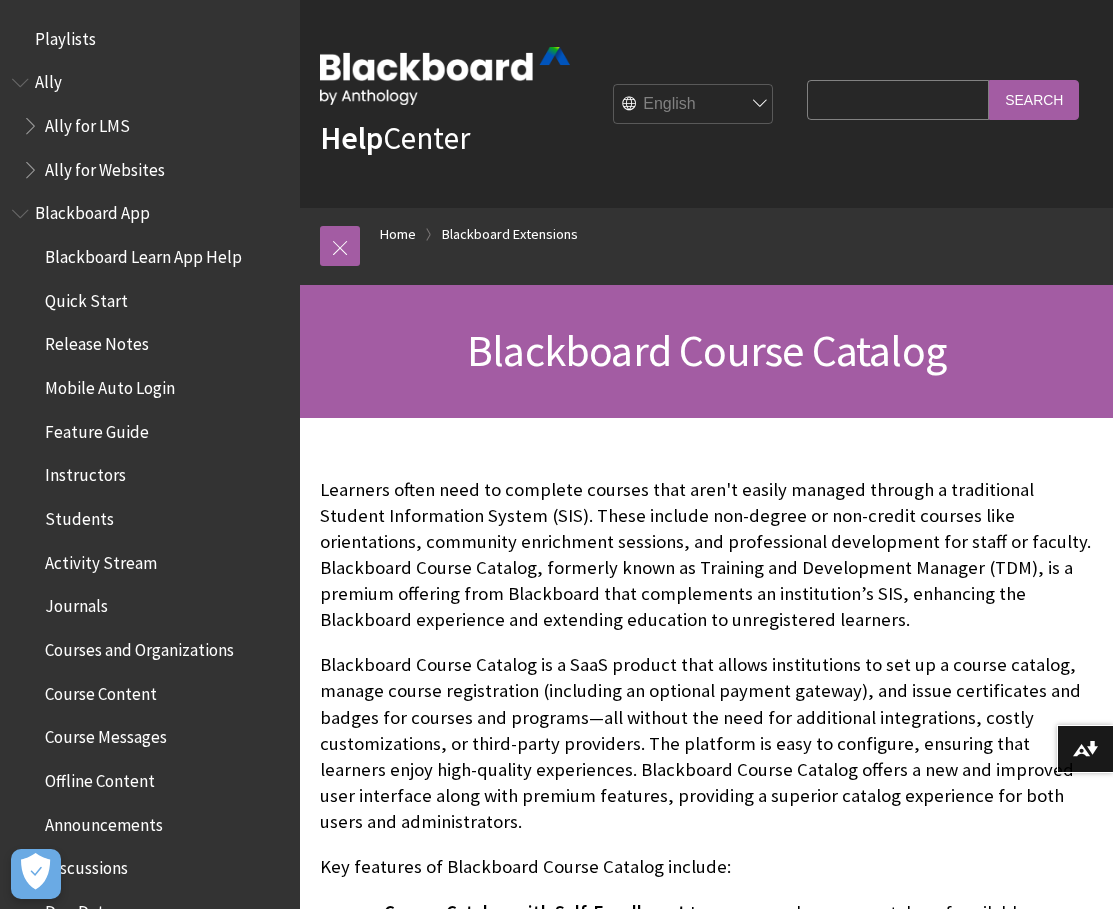 scroll, scrollTop: 0, scrollLeft: 0, axis: both 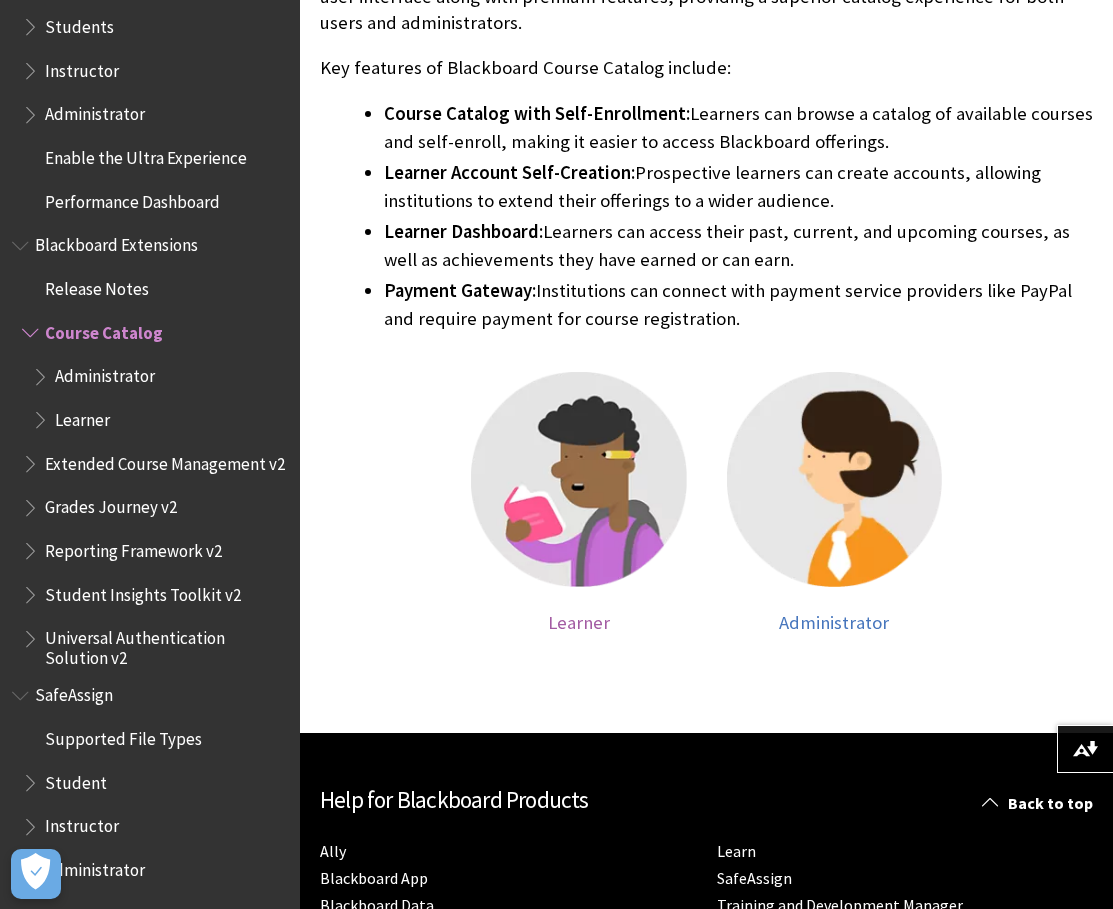 click at bounding box center (578, 479) 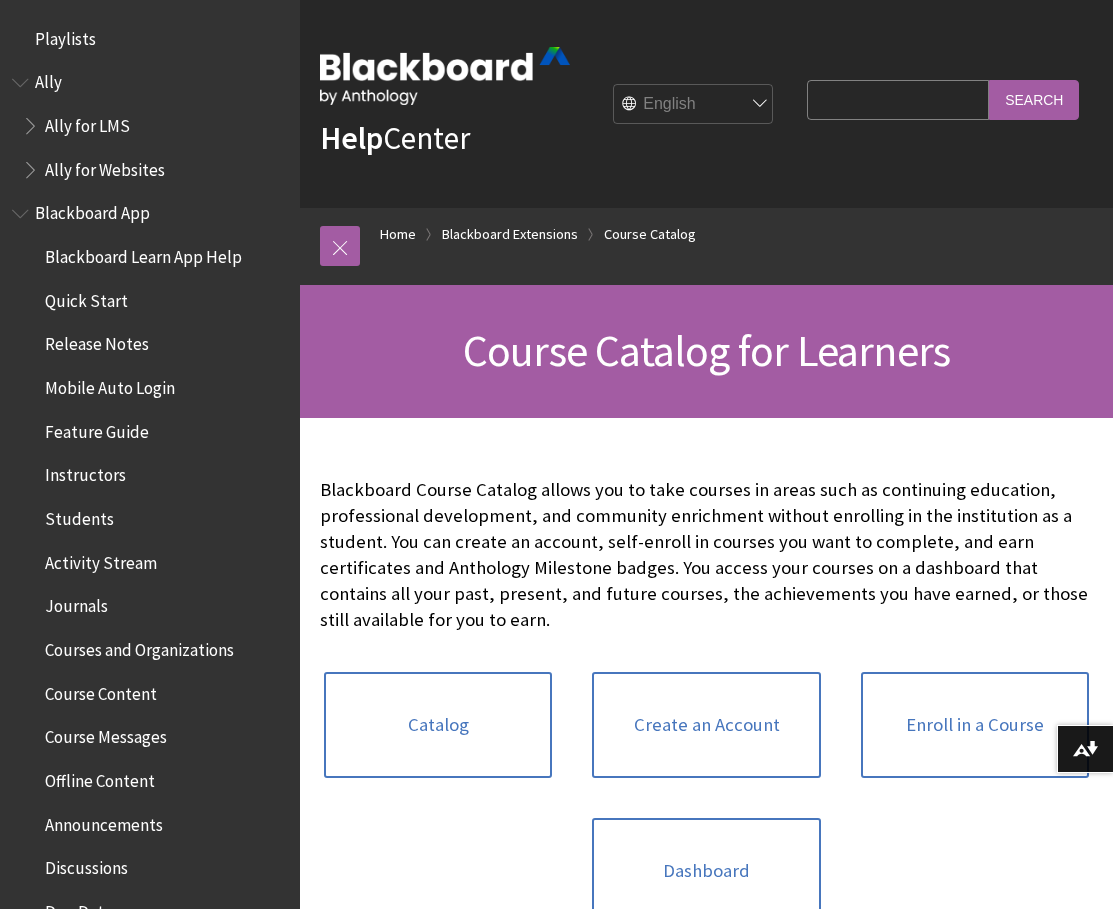 scroll, scrollTop: 0, scrollLeft: 0, axis: both 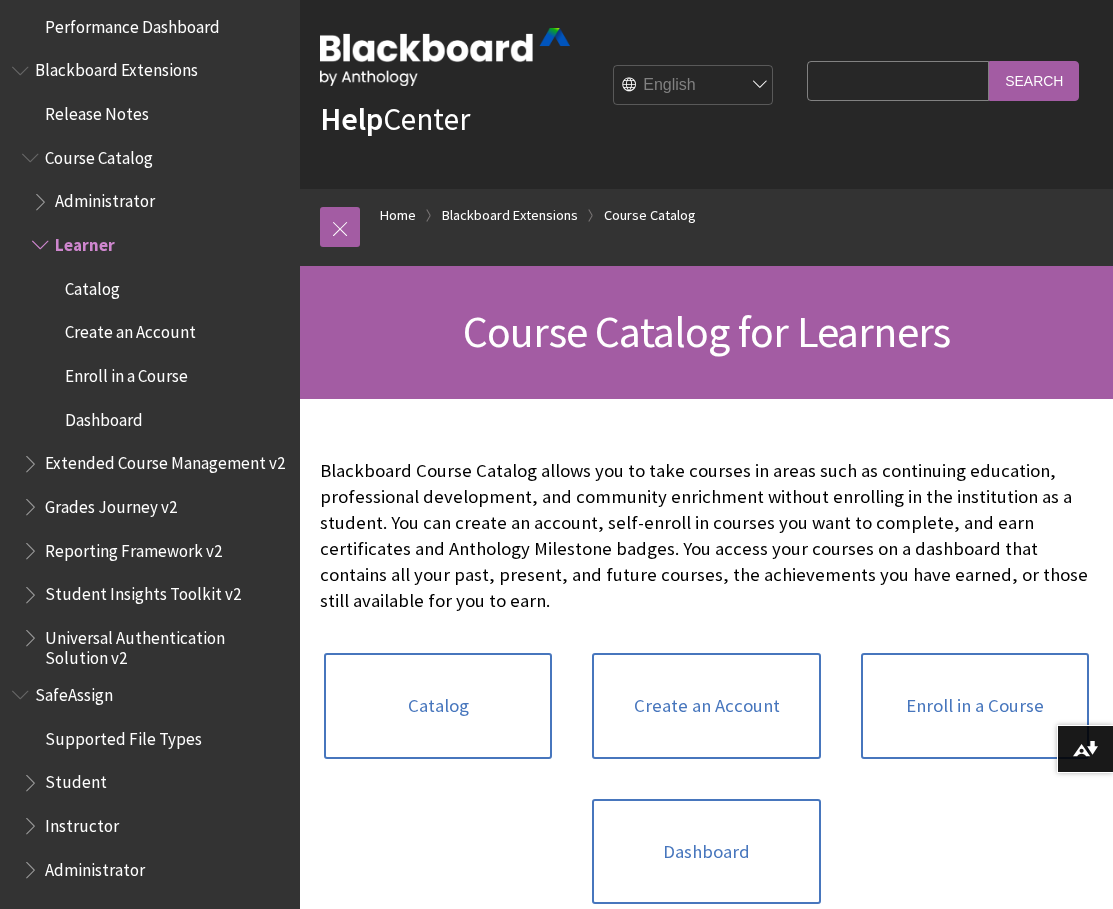 click on "English عربية Català Cymraeg Deutsch Español Suomi Français עברית Italiano 日本語 한국어 Nederlands Norsk (Bokmål) Português, Brasil Русский Svenska Türkçe 简体中文 Français Canadien" at bounding box center [694, 86] 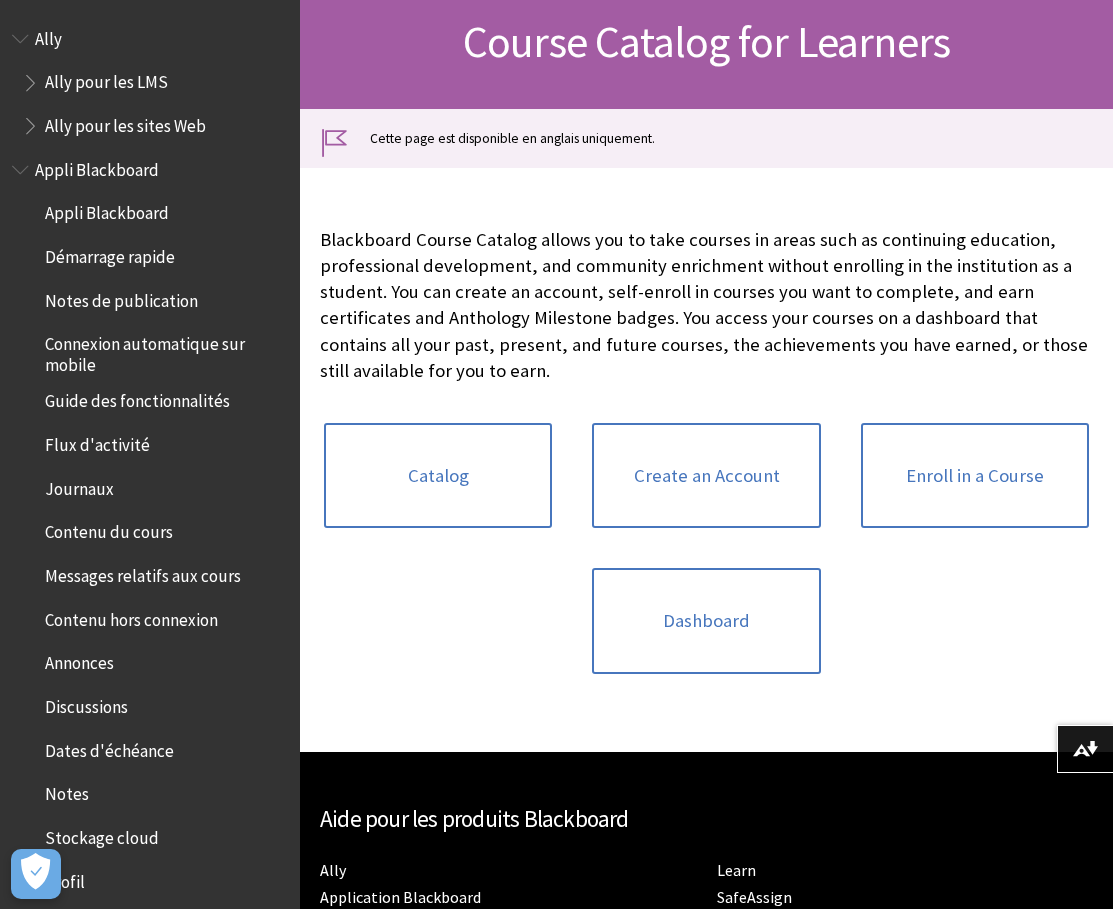 scroll, scrollTop: 211, scrollLeft: 0, axis: vertical 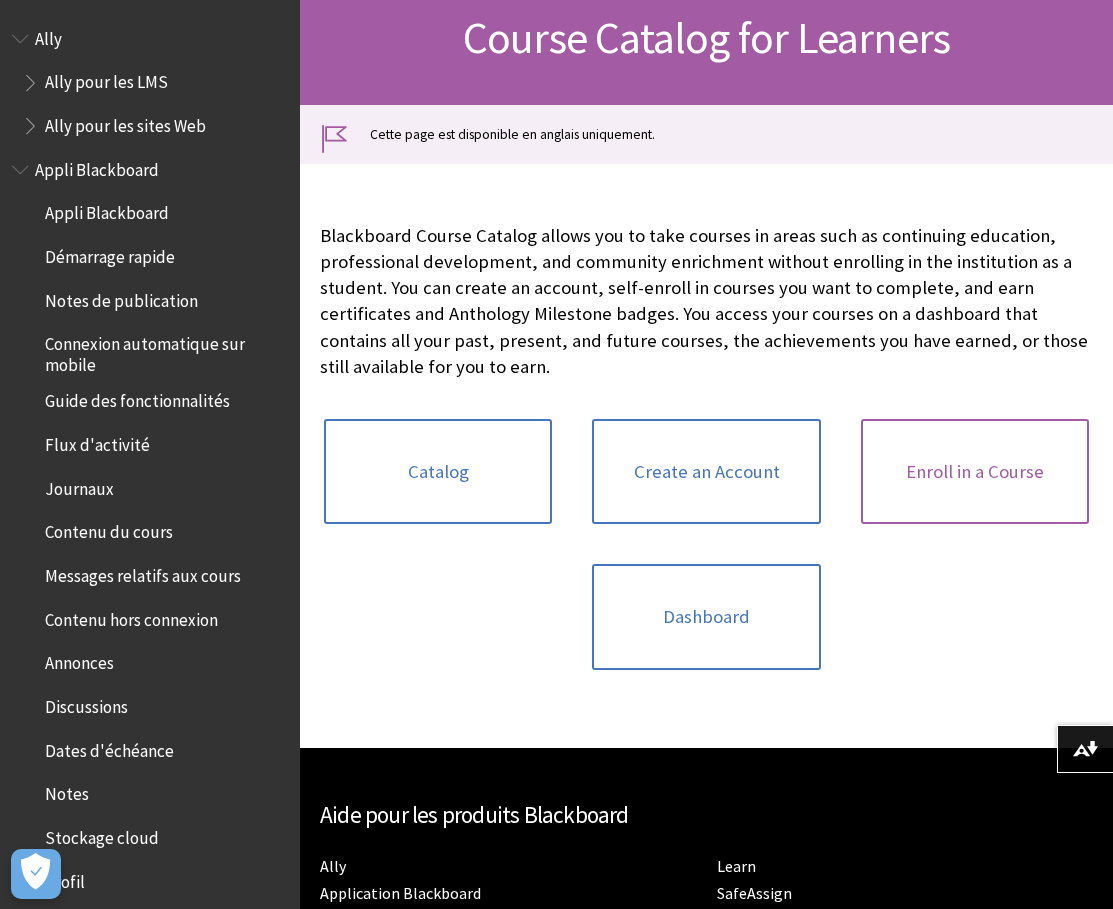 click on "Enroll in a Course" at bounding box center (975, 472) 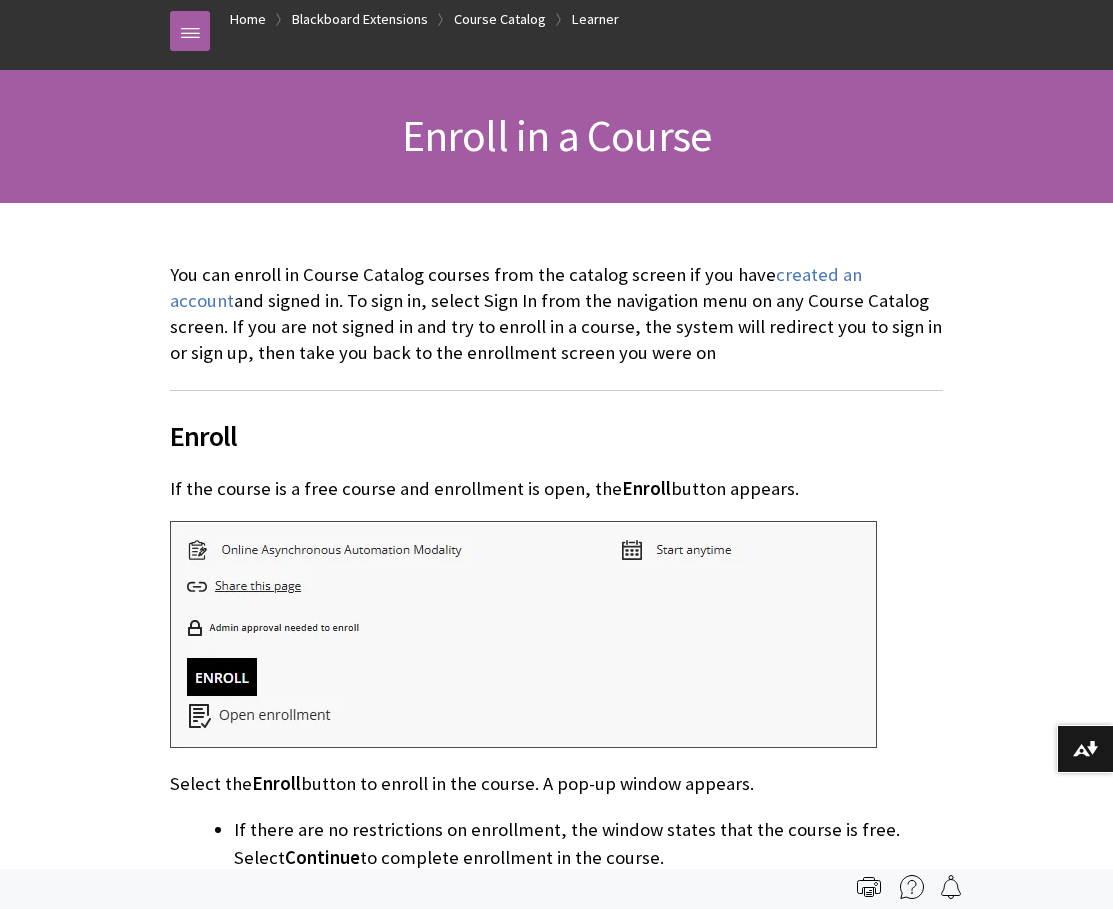 scroll, scrollTop: 221, scrollLeft: 0, axis: vertical 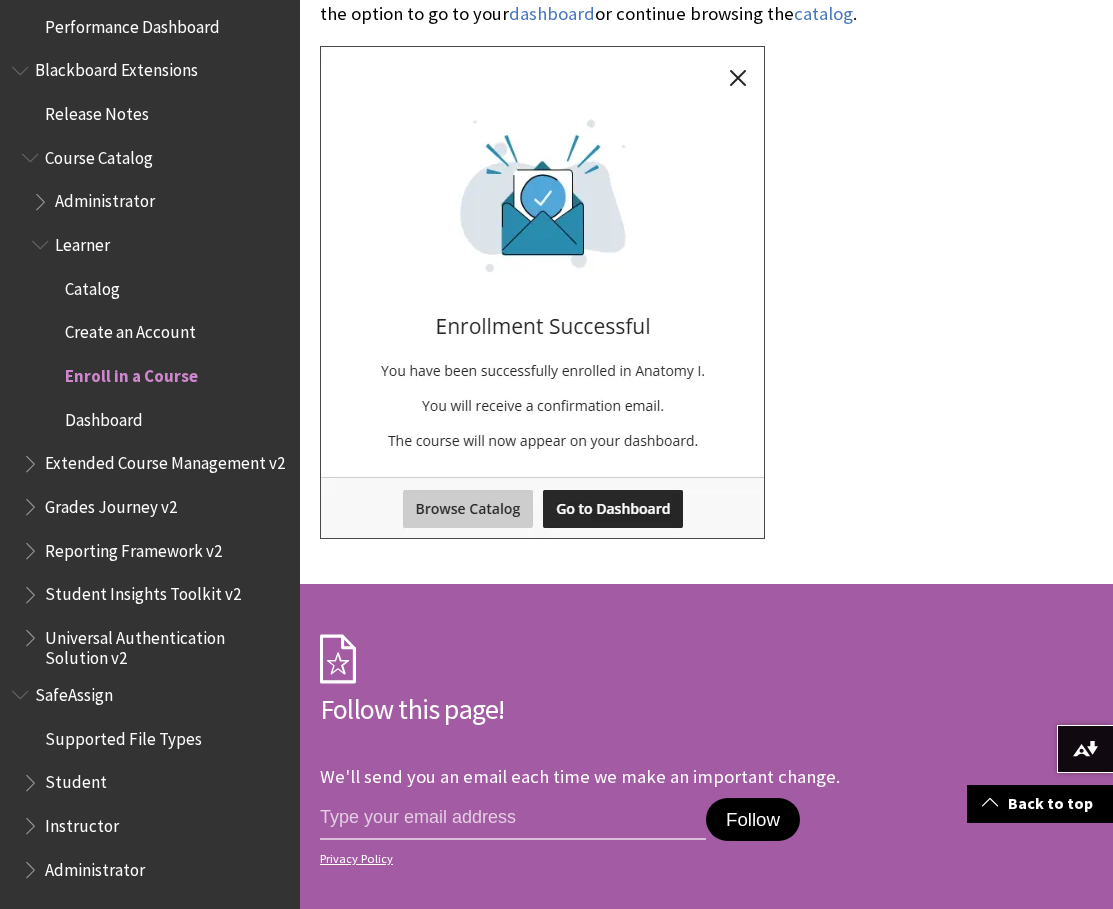 click at bounding box center (542, 292) 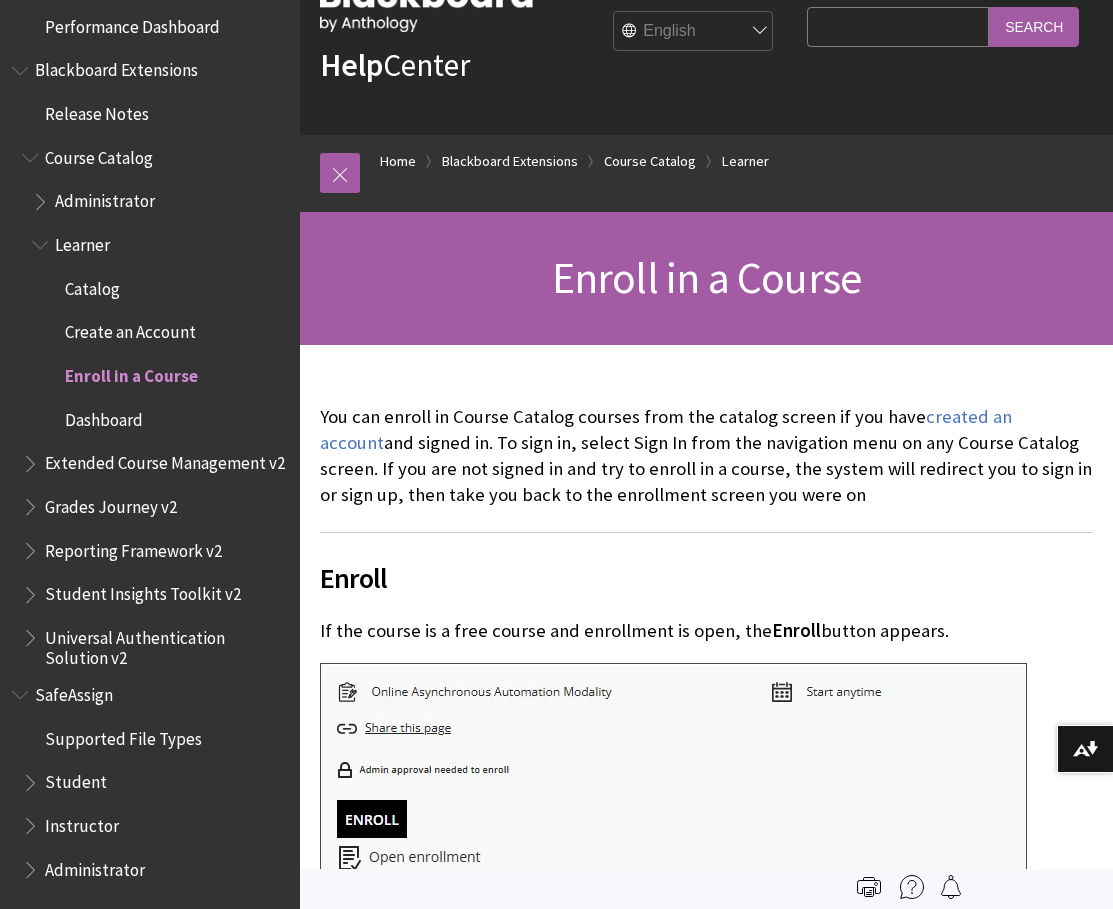 scroll, scrollTop: 0, scrollLeft: 0, axis: both 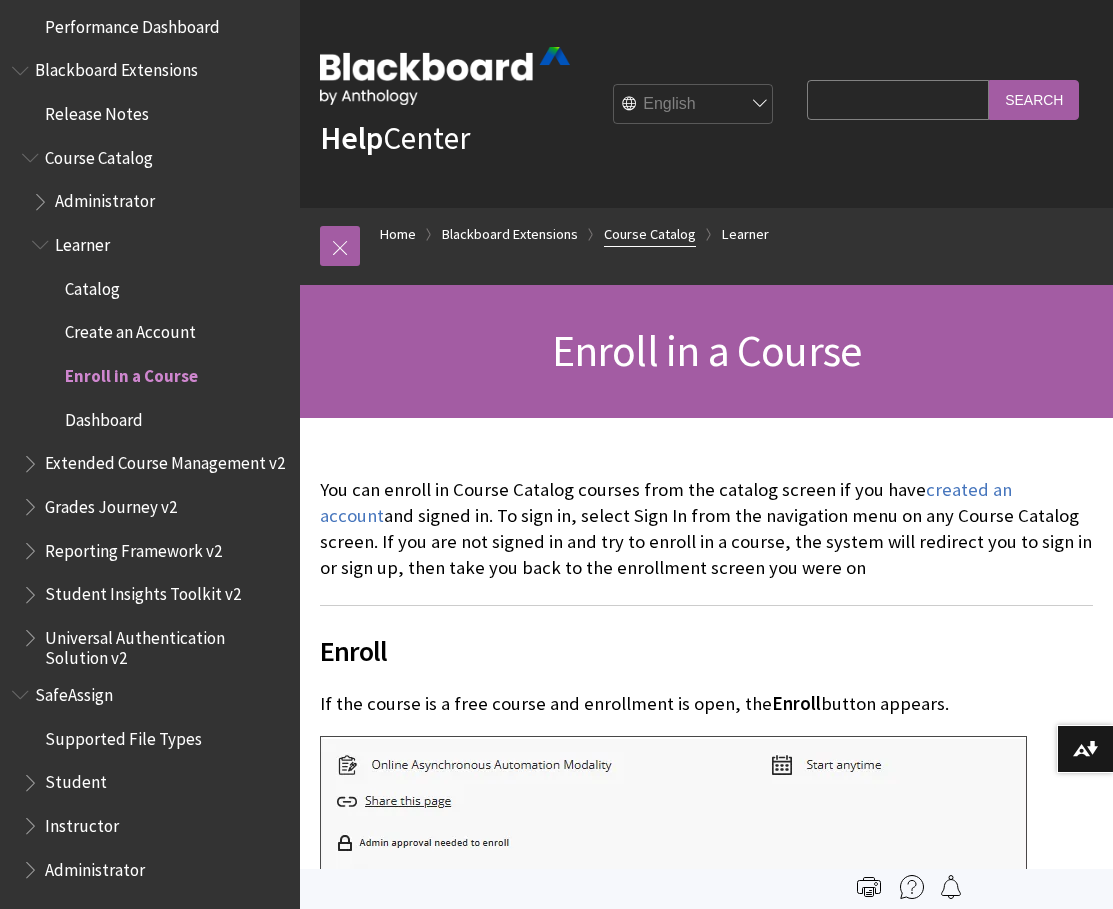 click on "Course Catalog" at bounding box center (650, 234) 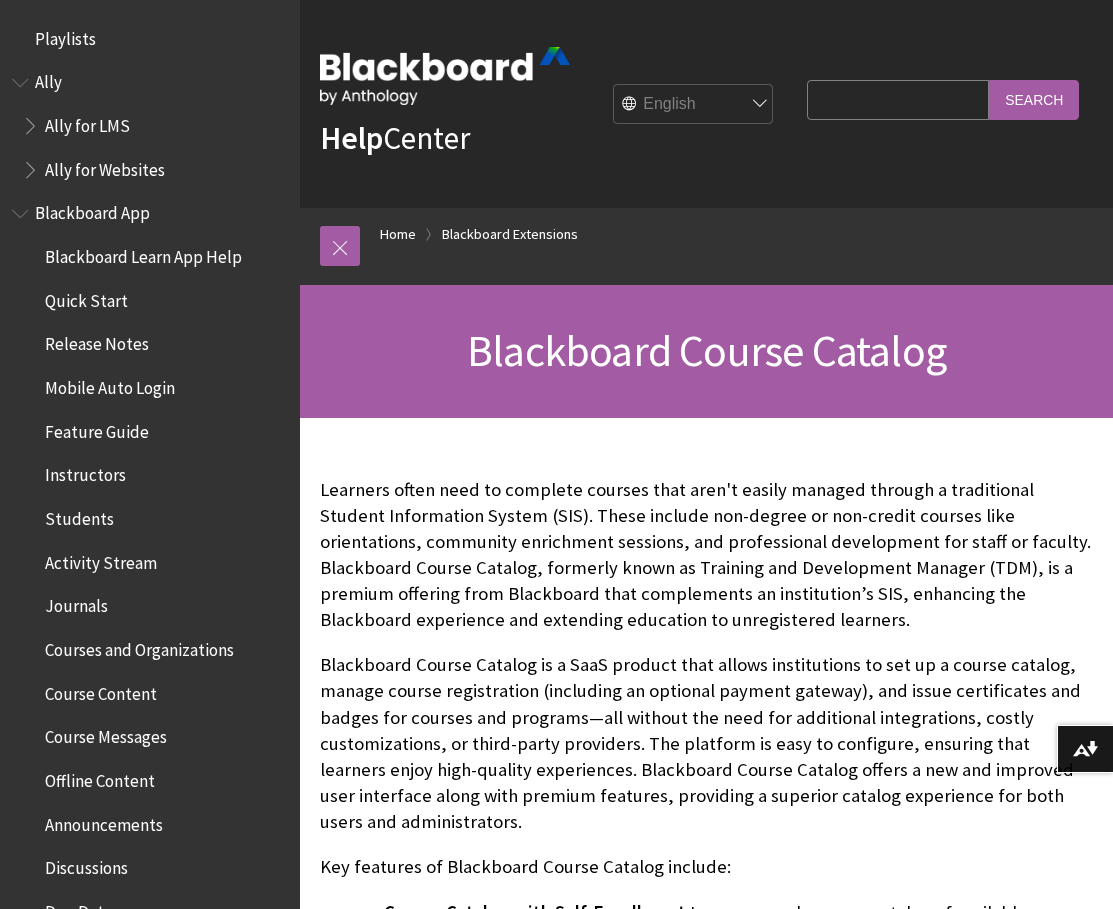 scroll, scrollTop: 0, scrollLeft: 0, axis: both 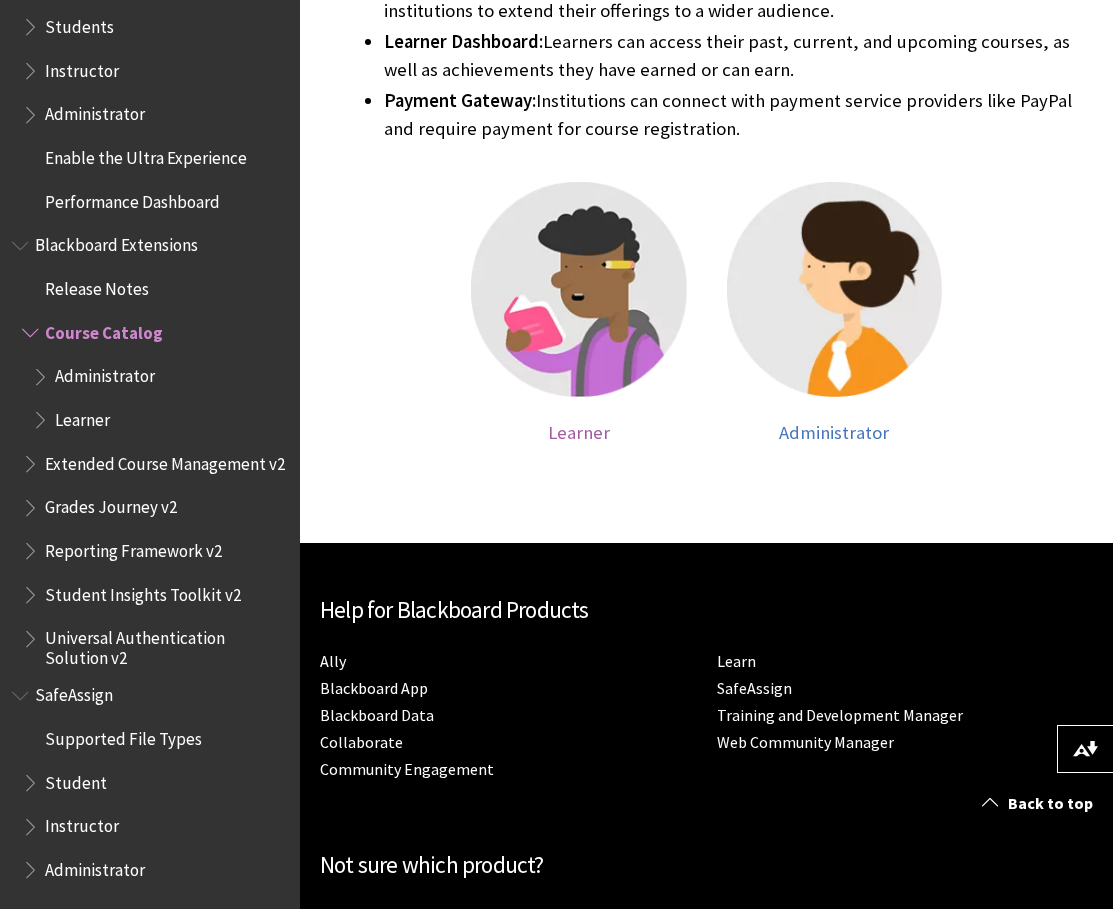 click on "Learner" at bounding box center (579, 432) 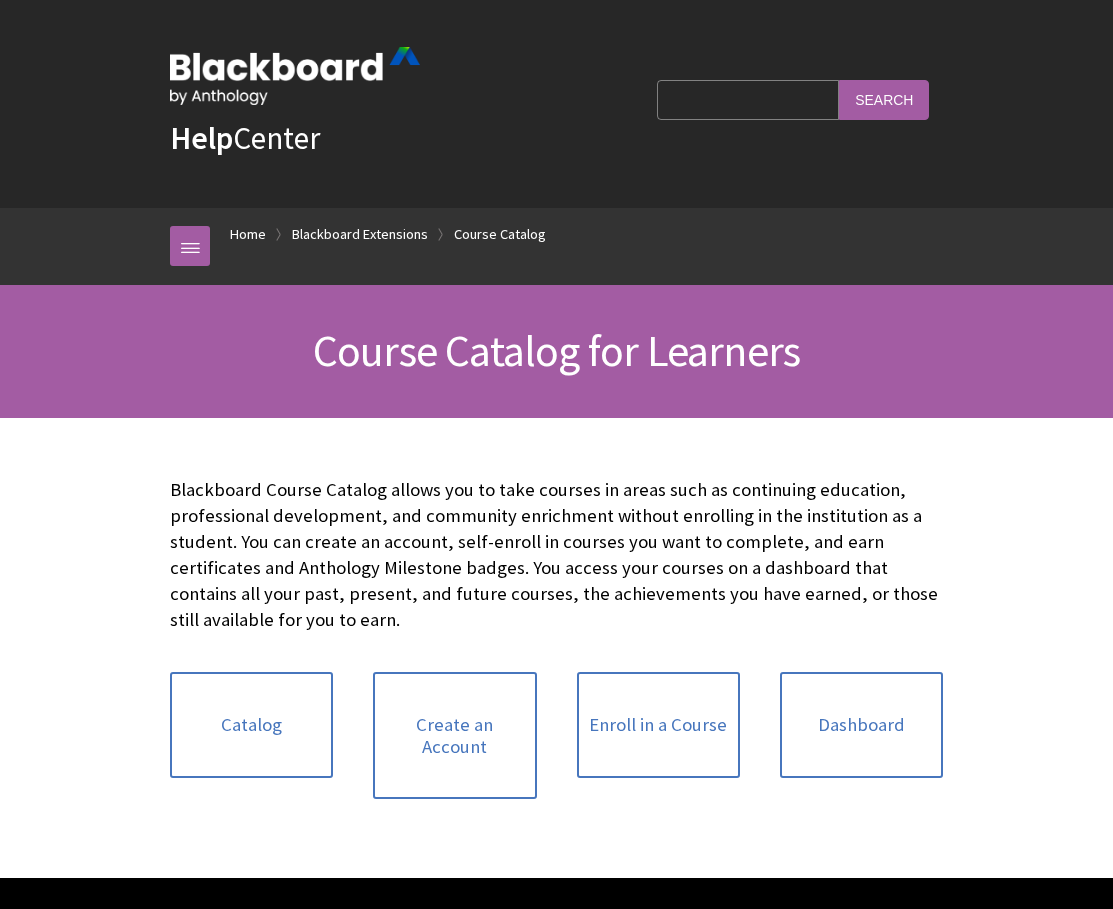 scroll, scrollTop: 0, scrollLeft: 0, axis: both 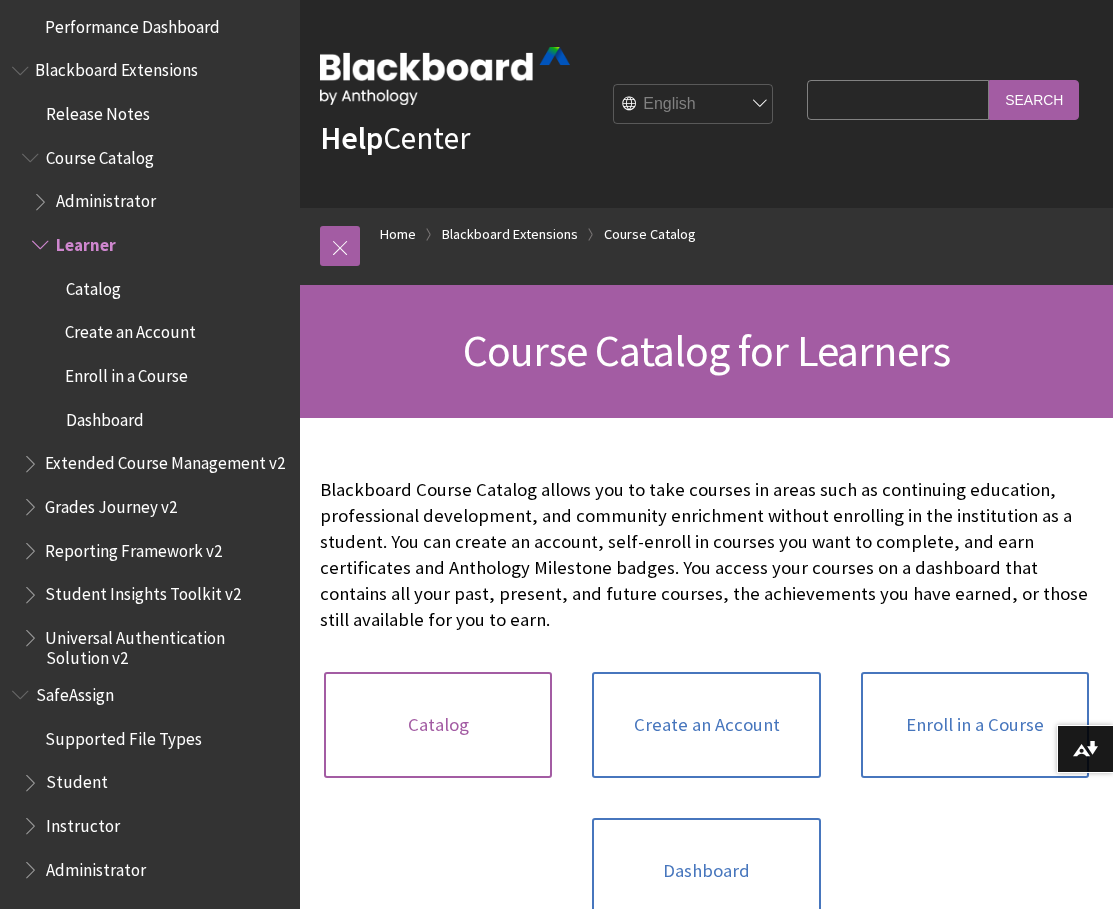 click on "Catalog" at bounding box center [438, 725] 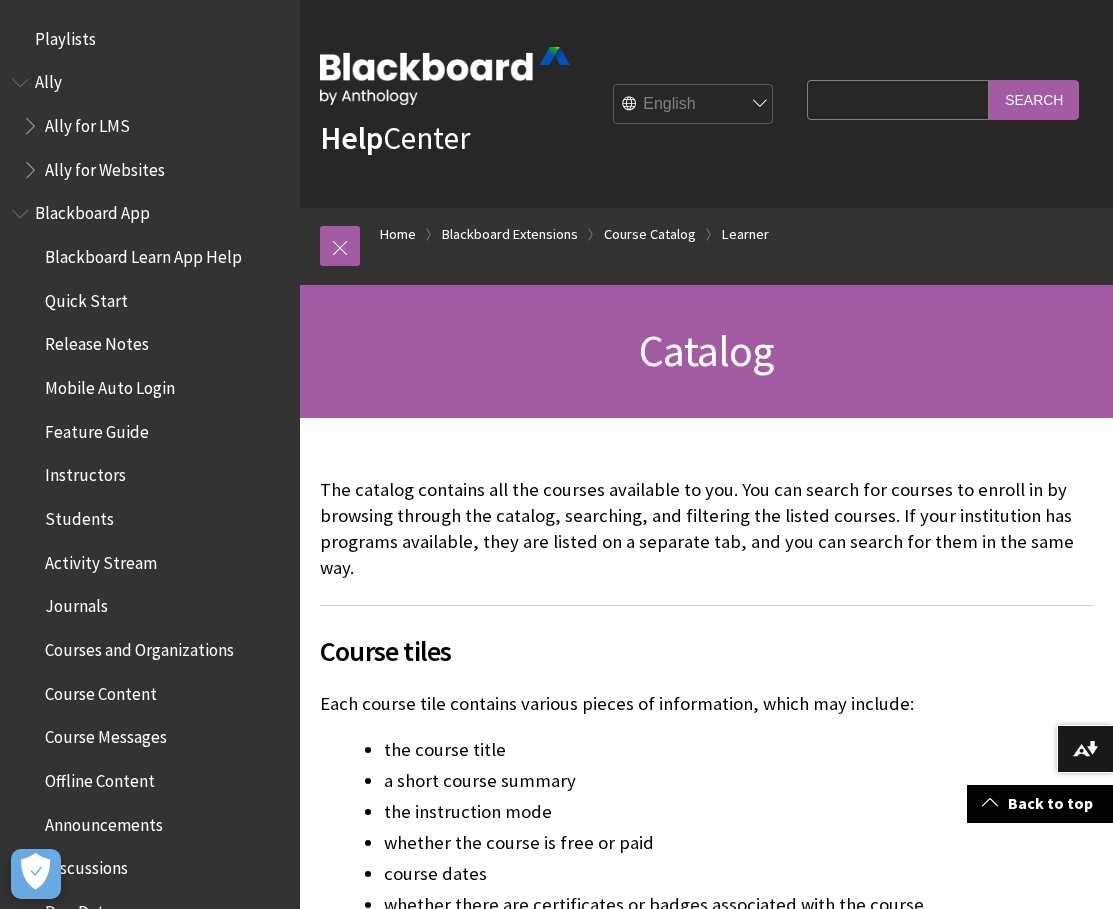 scroll, scrollTop: 1160, scrollLeft: 0, axis: vertical 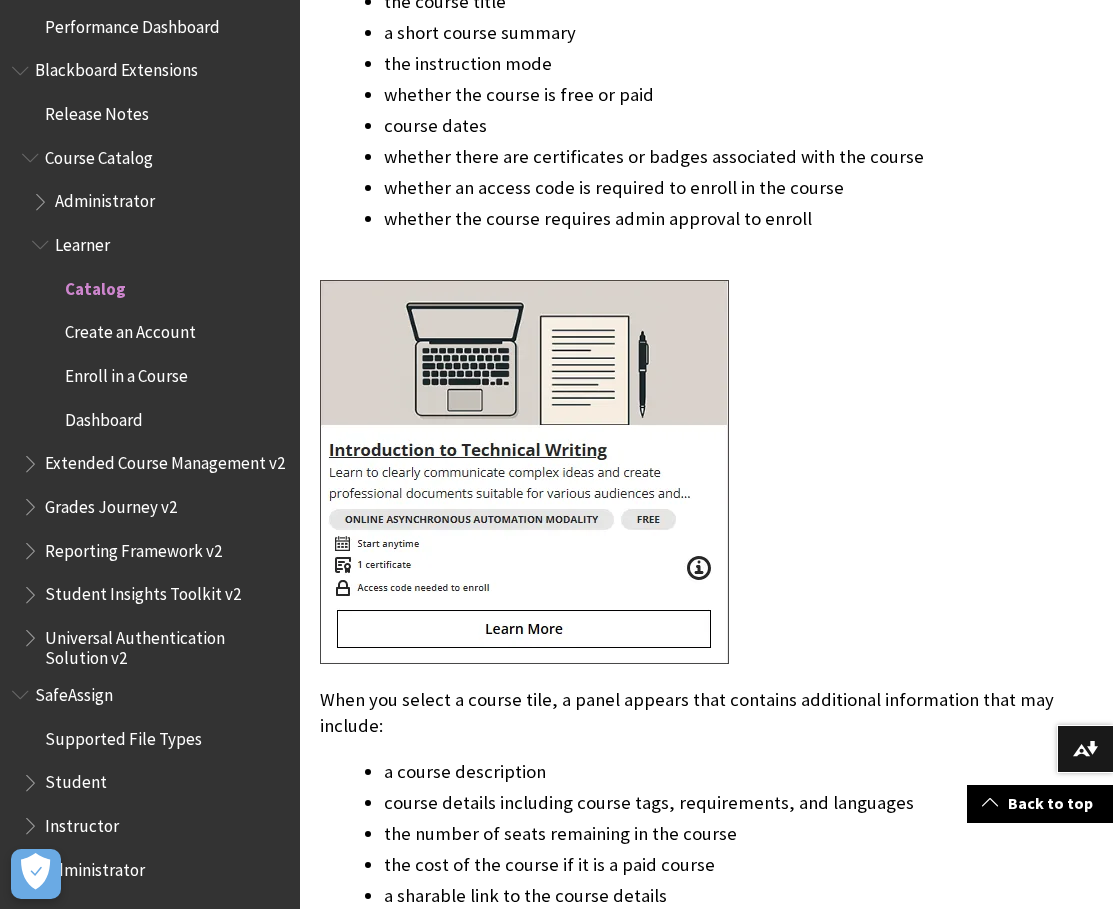 click at bounding box center (524, 472) 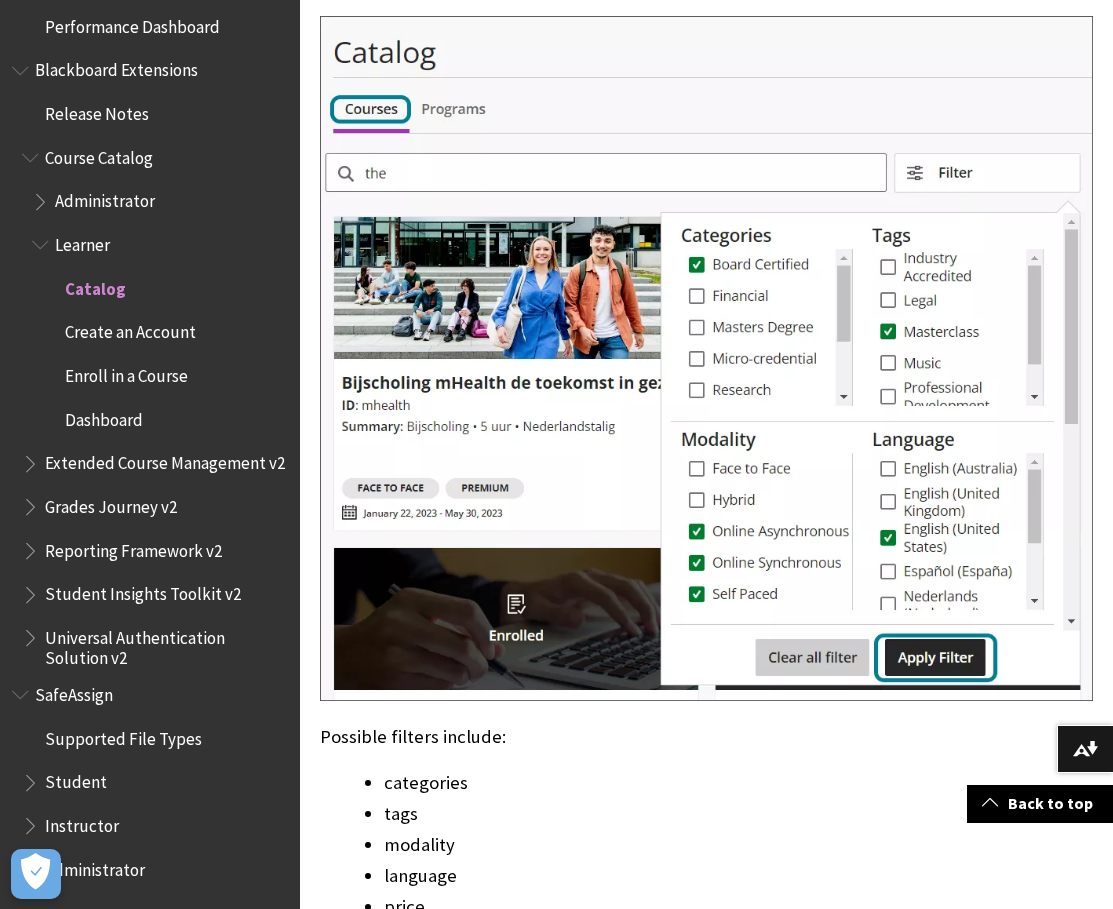 scroll, scrollTop: 2625, scrollLeft: 0, axis: vertical 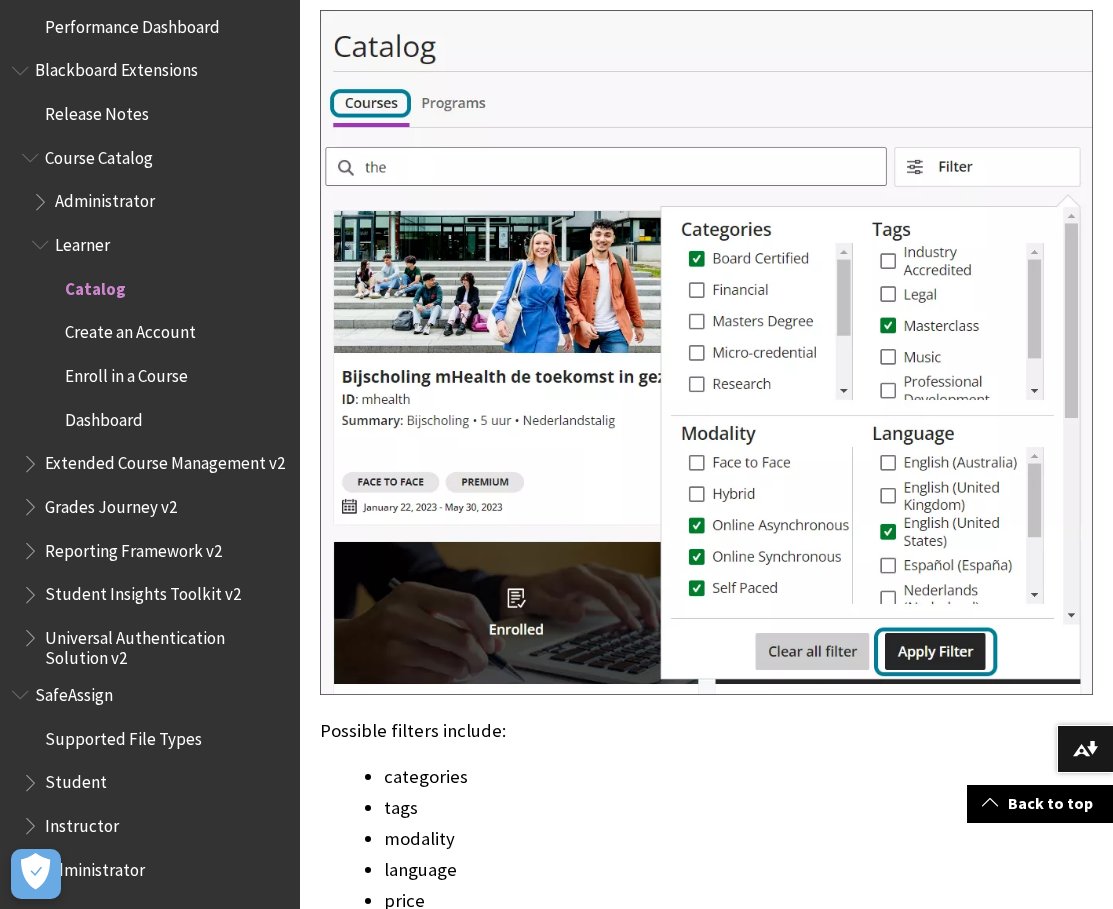 click on "All Products
Playlists
Playlists
Ally
Ally for LMS
Ally for Websites
Ally Ally for LMS Ally for Websites
Blackboard App
Blackboard Learn App Help
Quick Start
Release Notes" at bounding box center (150, 454) 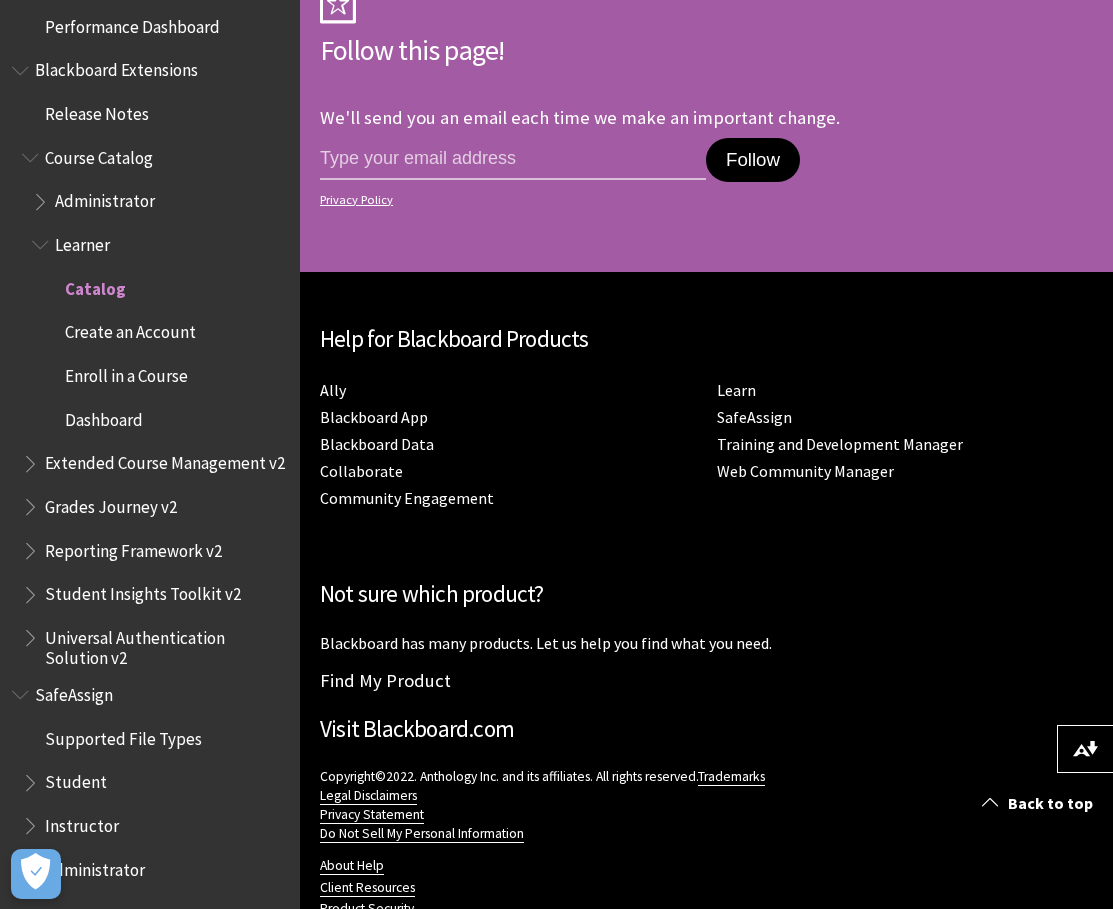 scroll, scrollTop: 4557, scrollLeft: 0, axis: vertical 